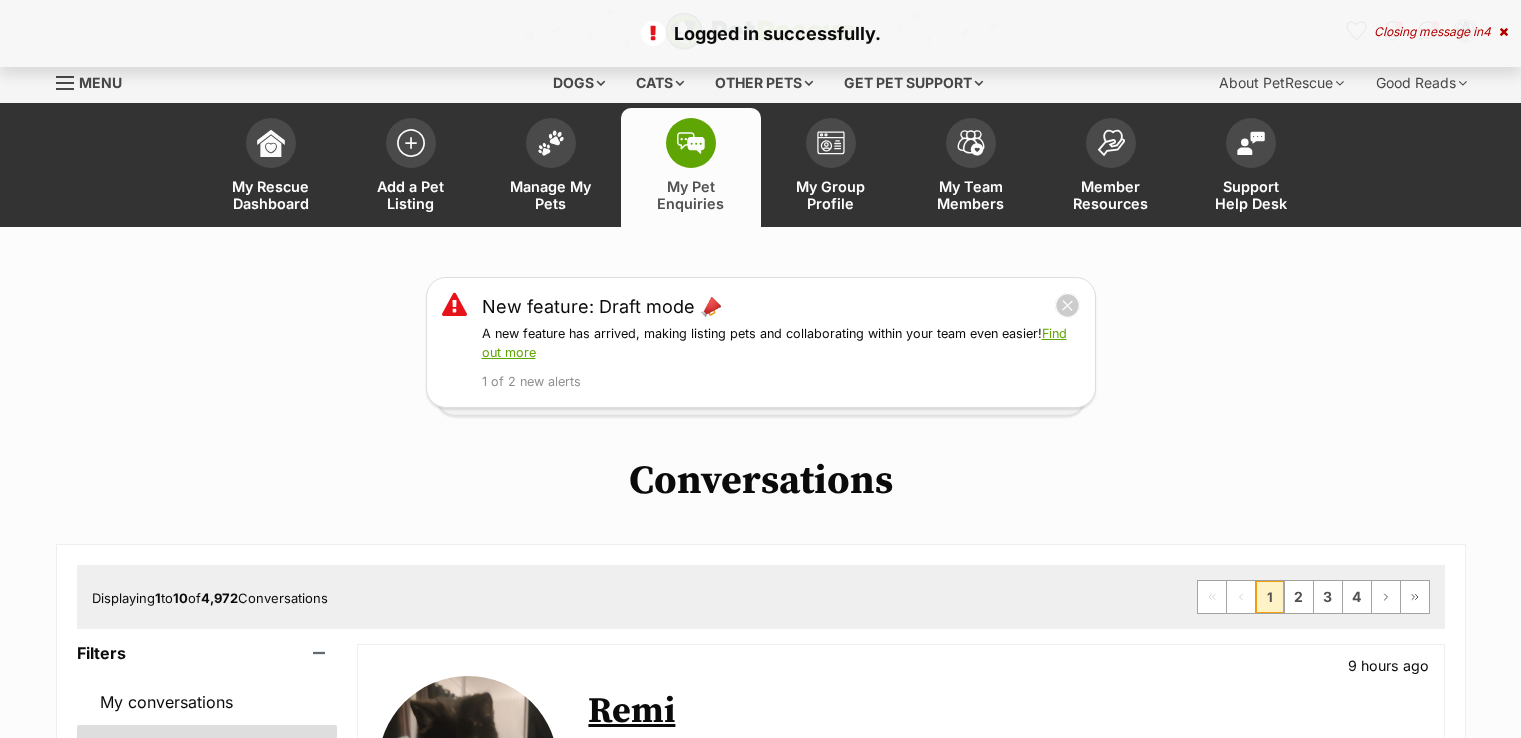 scroll, scrollTop: 700, scrollLeft: 0, axis: vertical 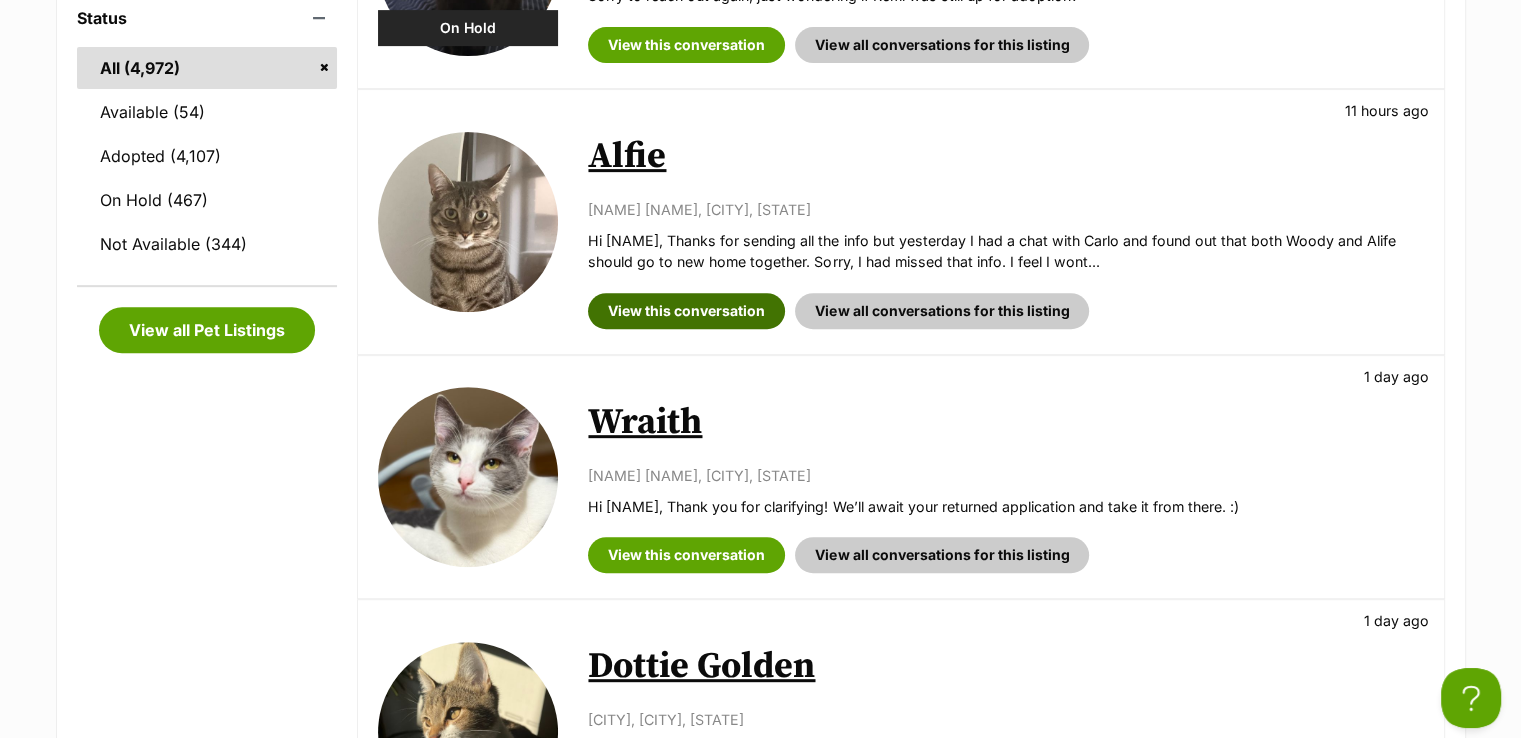 click on "View this conversation" at bounding box center (686, 311) 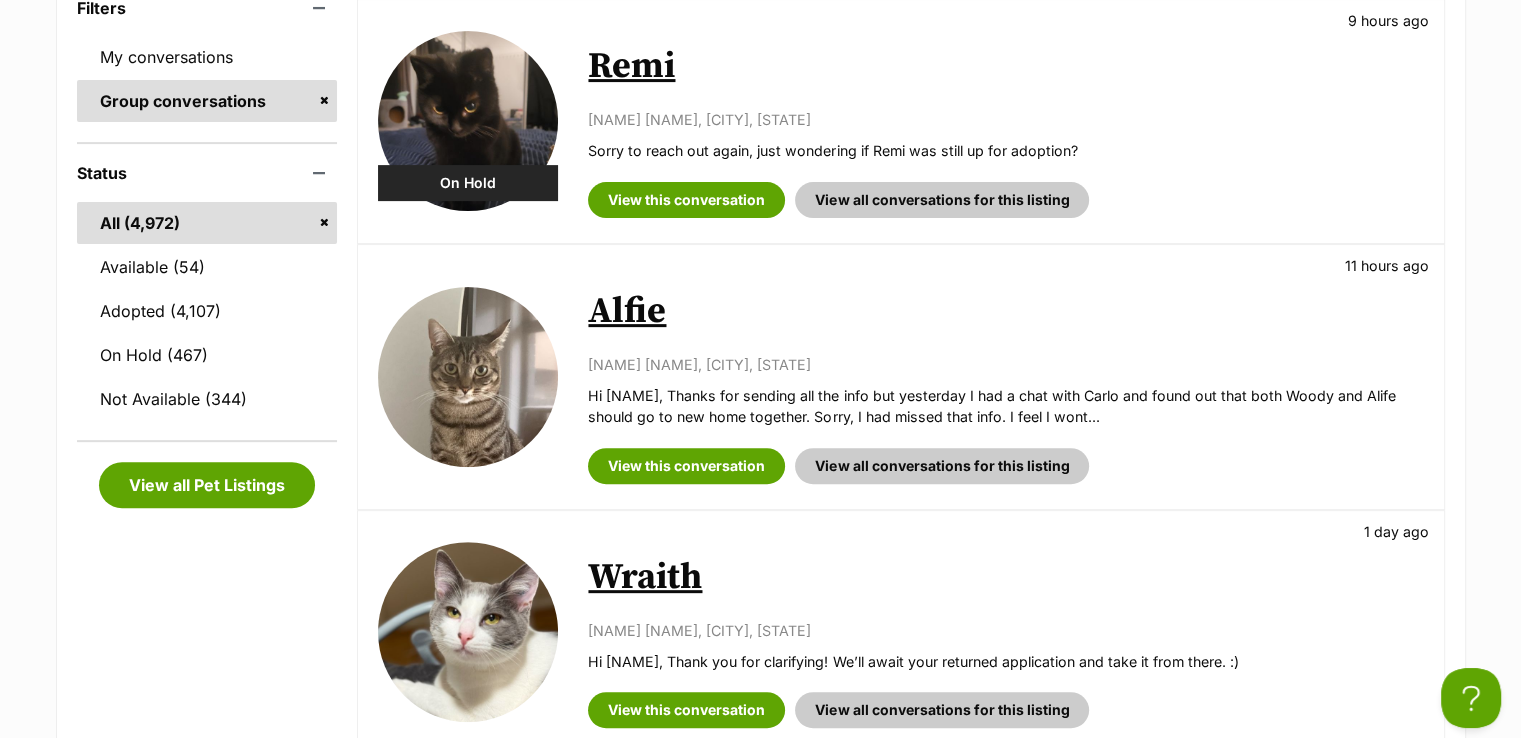 scroll, scrollTop: 600, scrollLeft: 0, axis: vertical 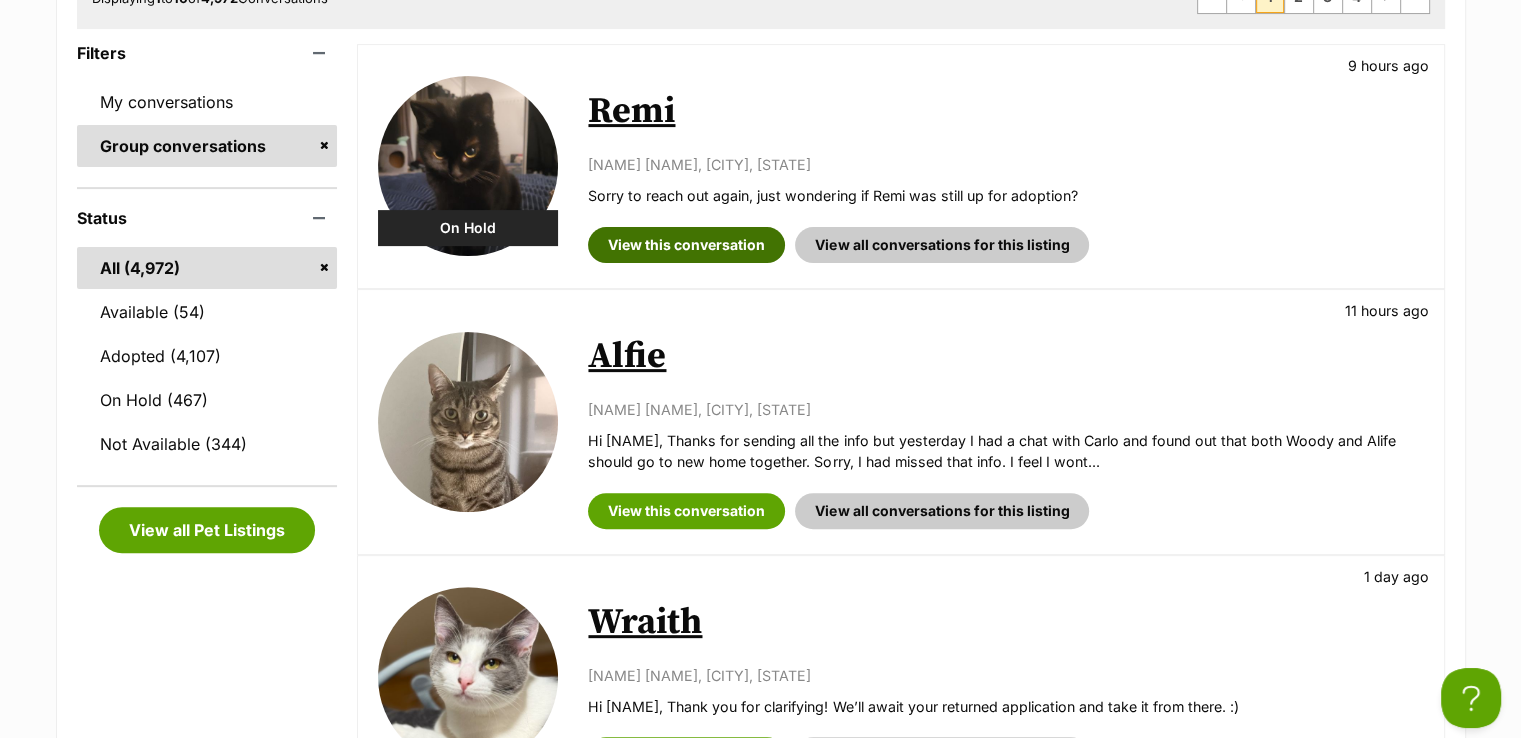click on "View this conversation" at bounding box center [686, 245] 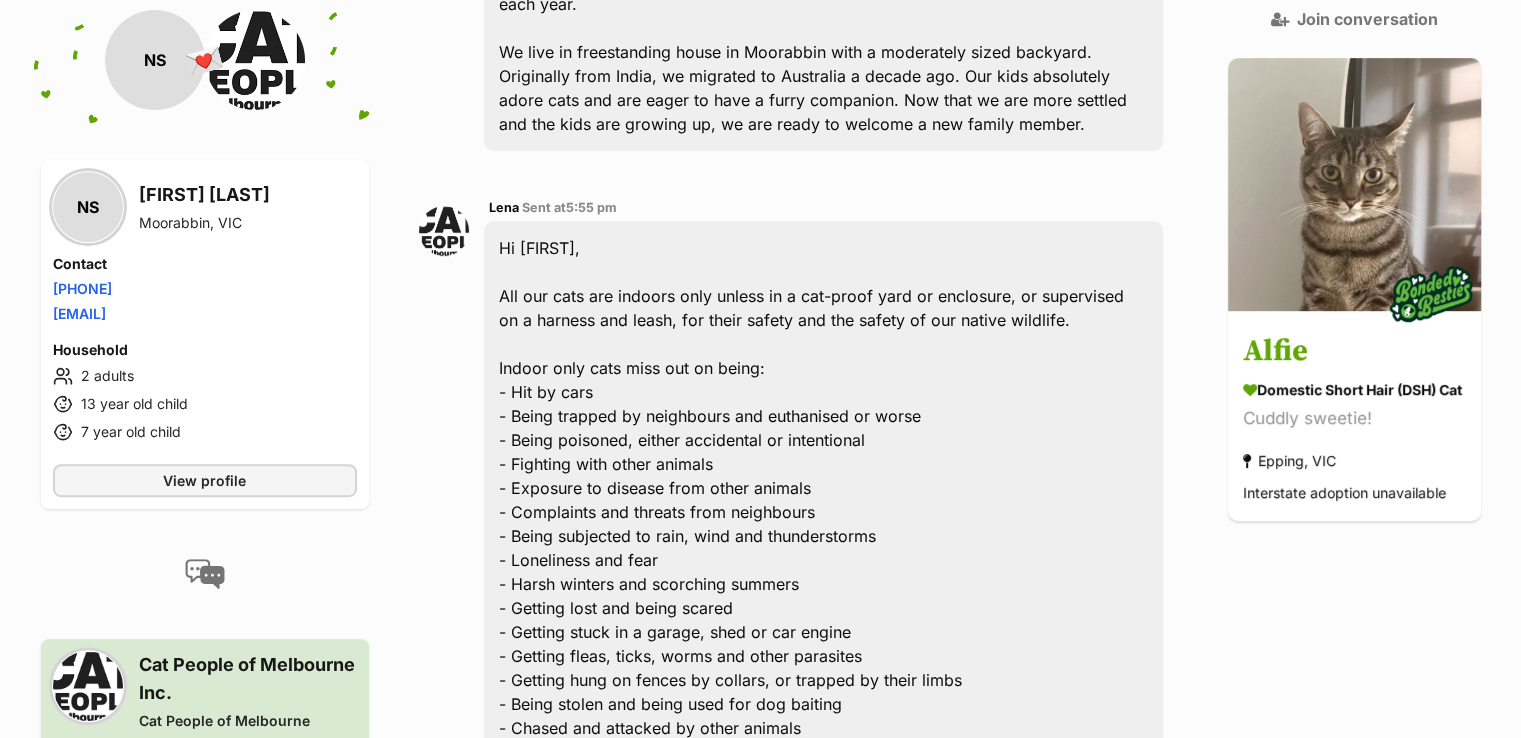 scroll, scrollTop: 1400, scrollLeft: 0, axis: vertical 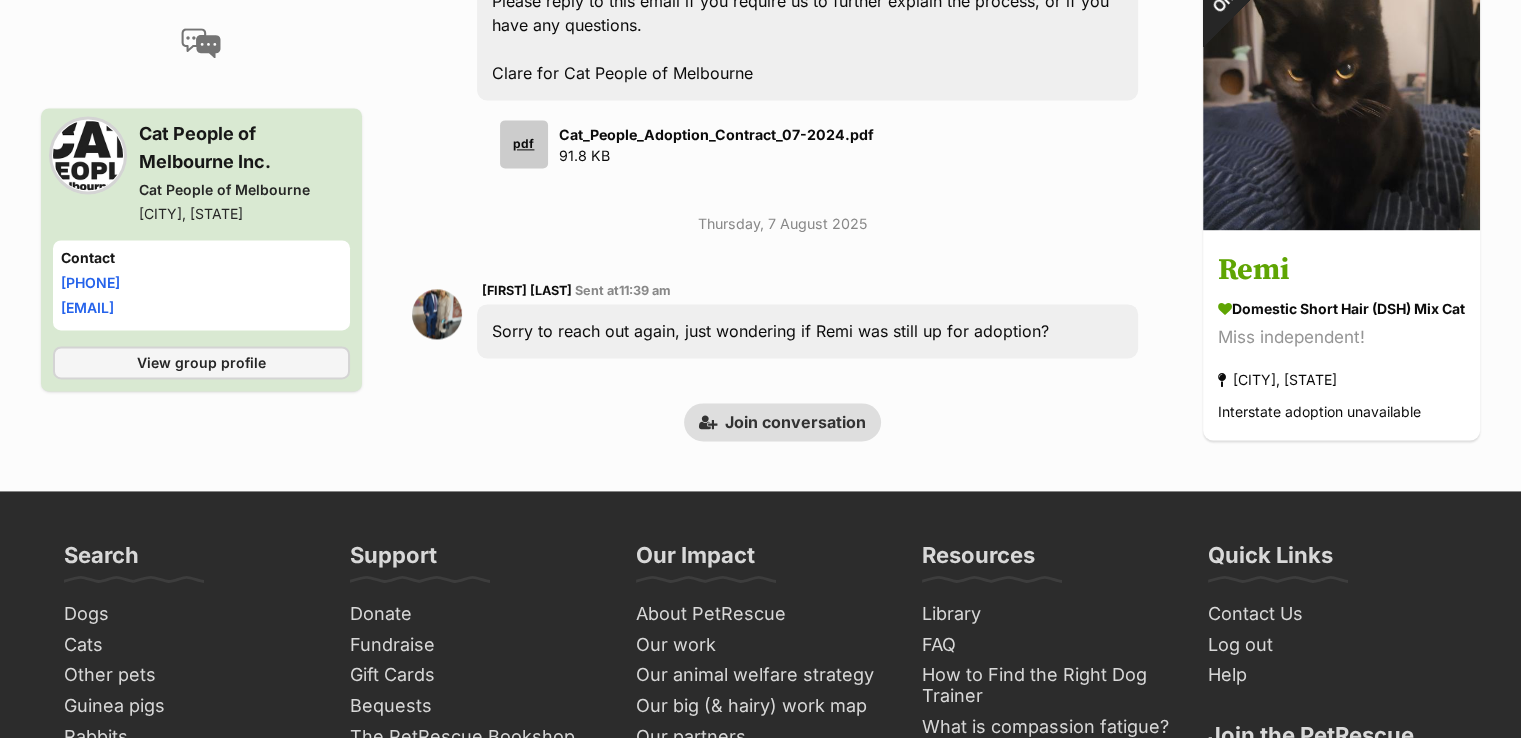 click on "Join conversation" at bounding box center [782, 422] 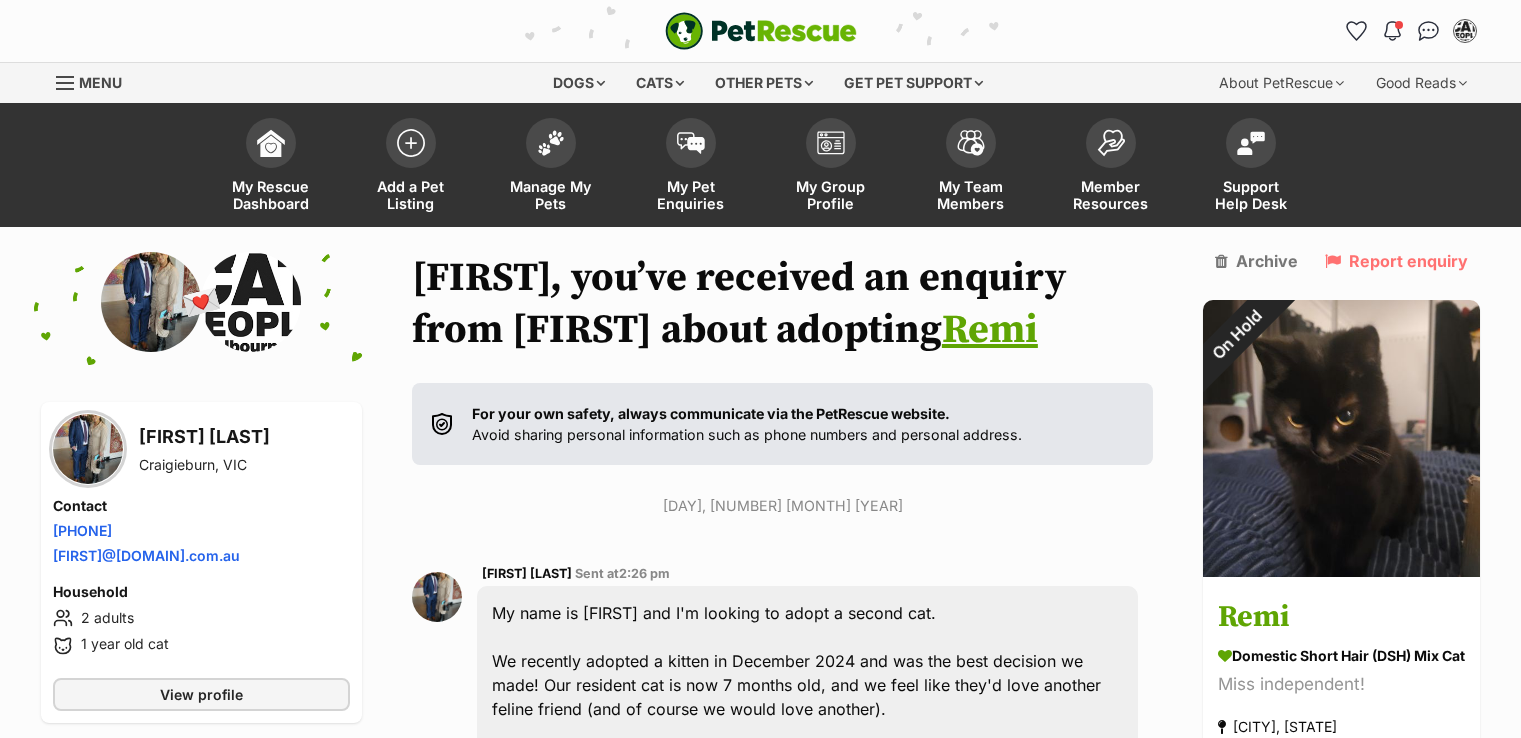 scroll, scrollTop: 0, scrollLeft: 0, axis: both 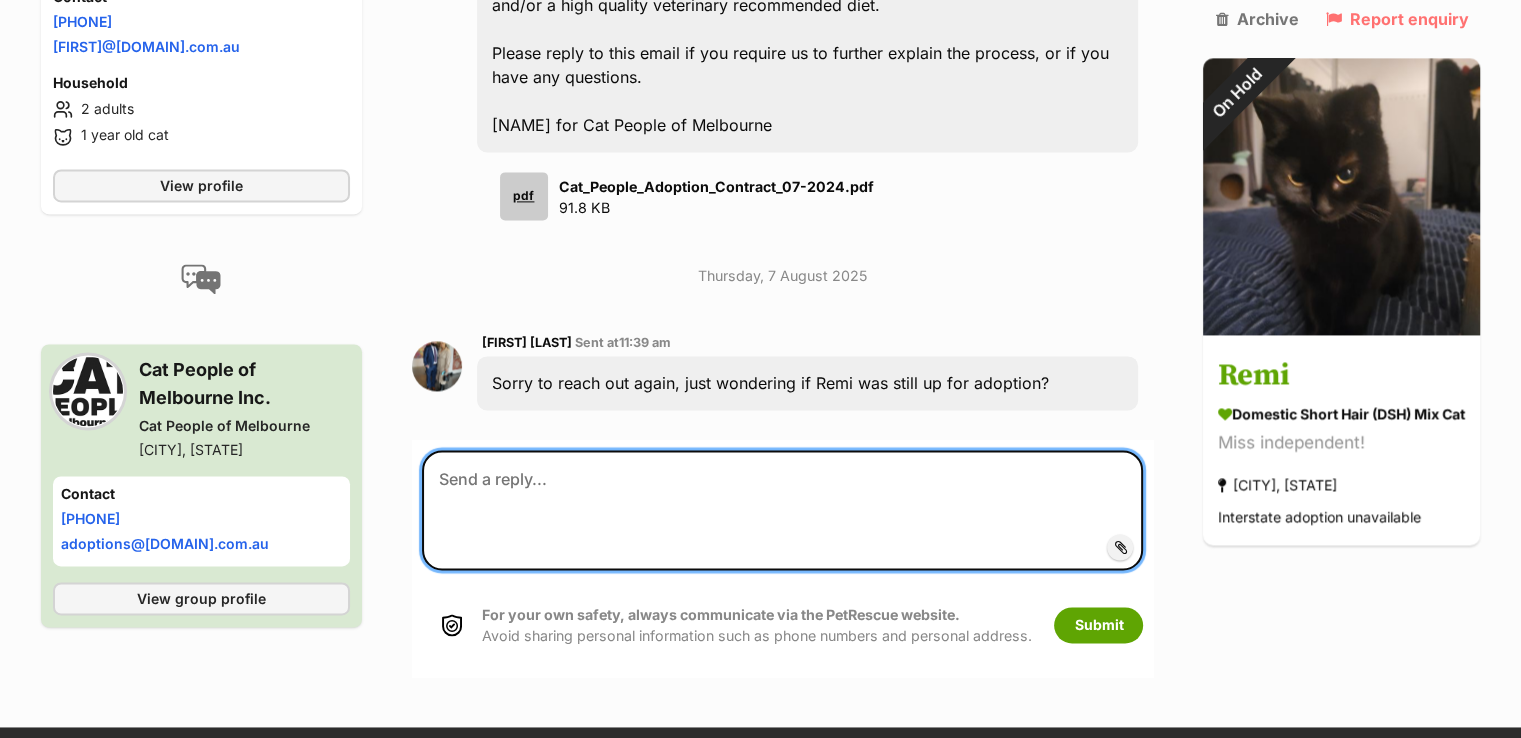 drag, startPoint x: 639, startPoint y: 505, endPoint x: 792, endPoint y: 532, distance: 155.36409 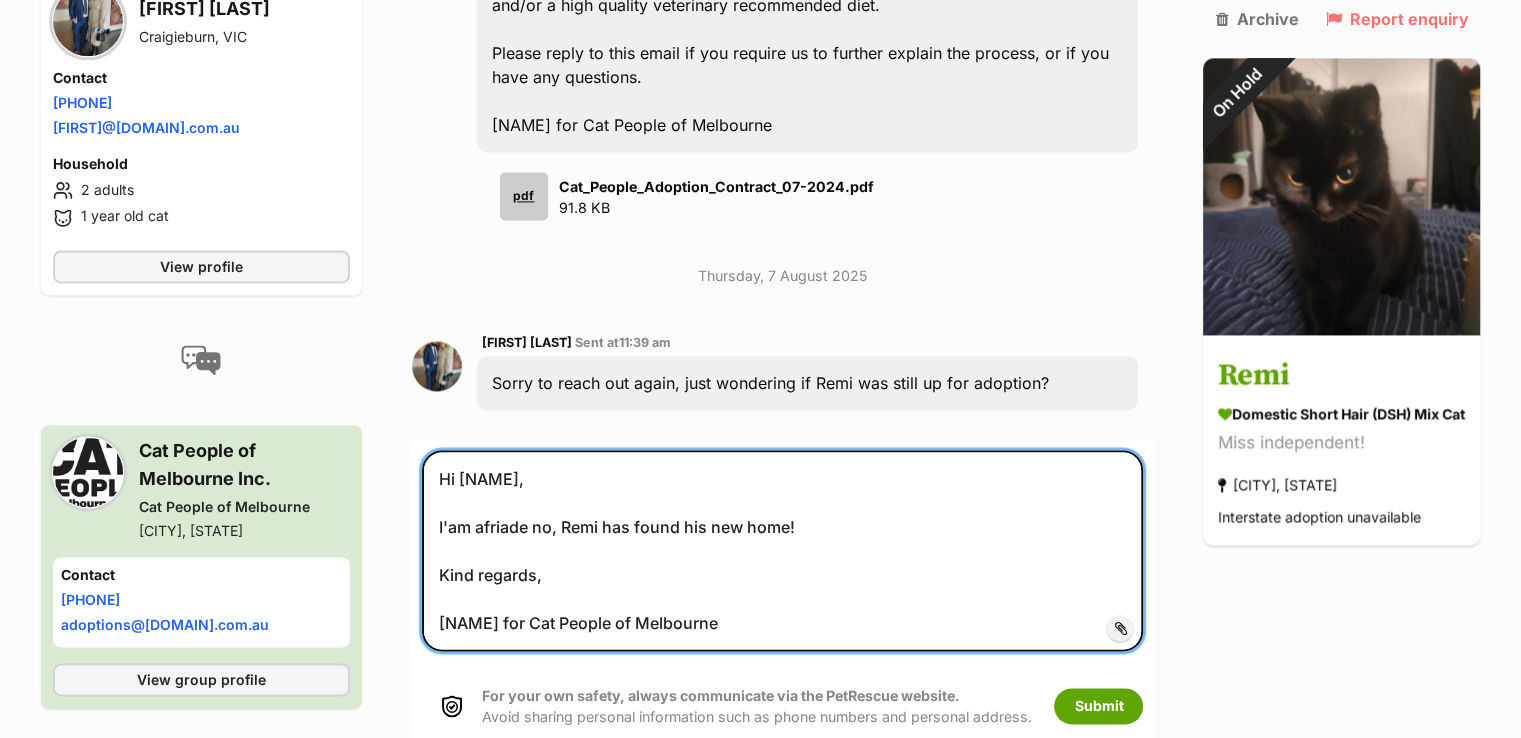 click on "Hi Susana,
I'am afriade no, Remi has found his new home!
Kind regards,
Sue for Cat People of Melbourne" at bounding box center [783, 550] 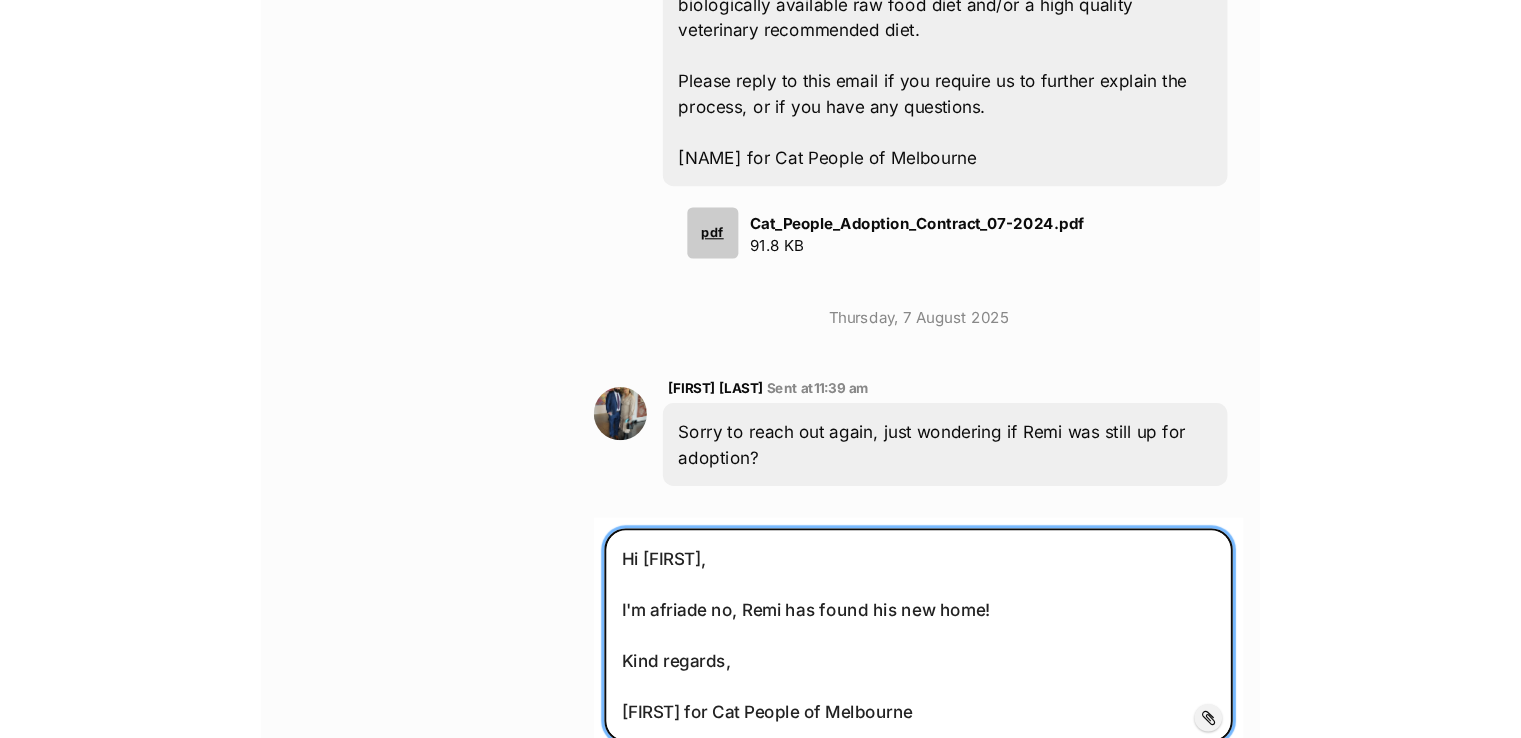 scroll, scrollTop: 2772, scrollLeft: 0, axis: vertical 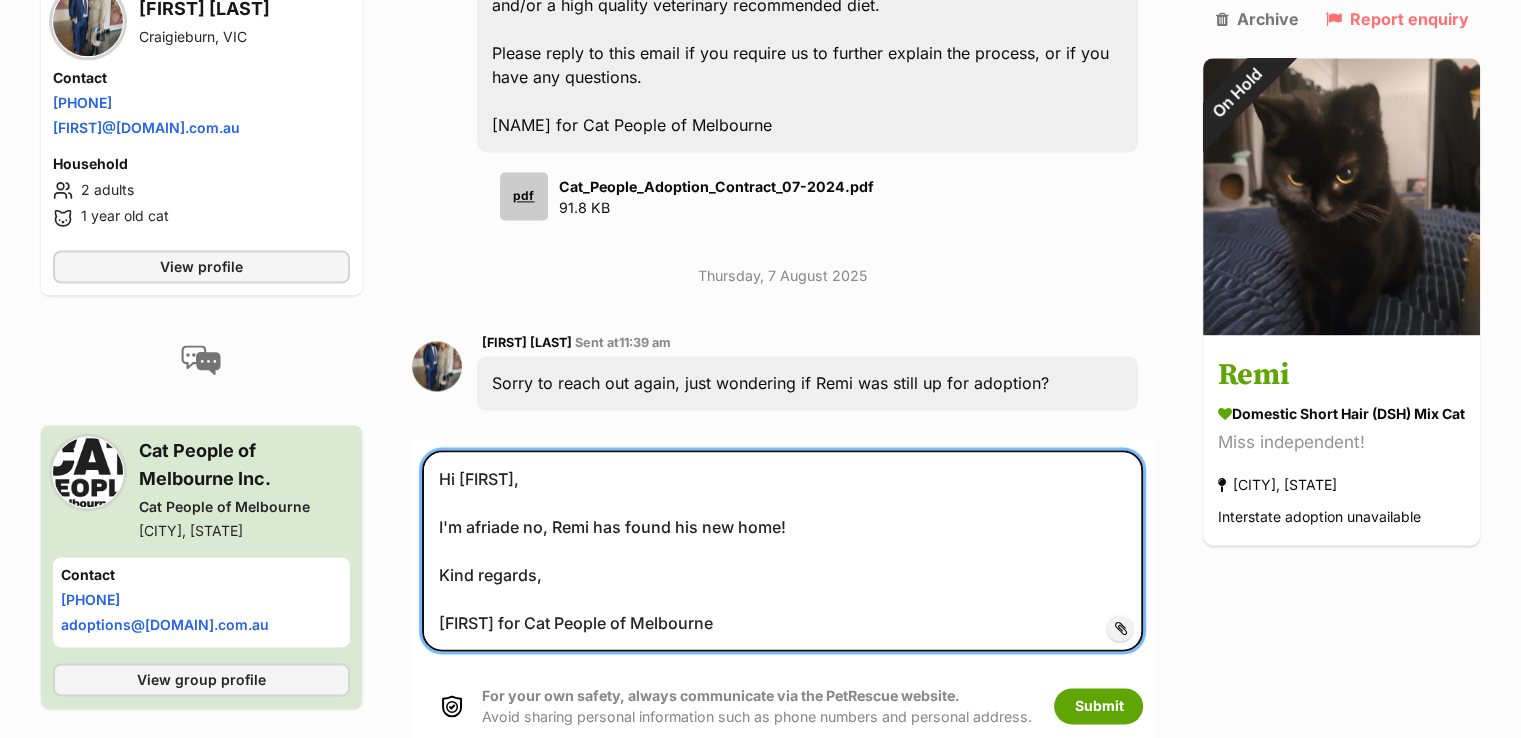 click on "Hi Susana,
I'm afriade no, Remi has found his new home!
Kind regards,
Sue for Cat People of Melbourne" at bounding box center [783, 550] 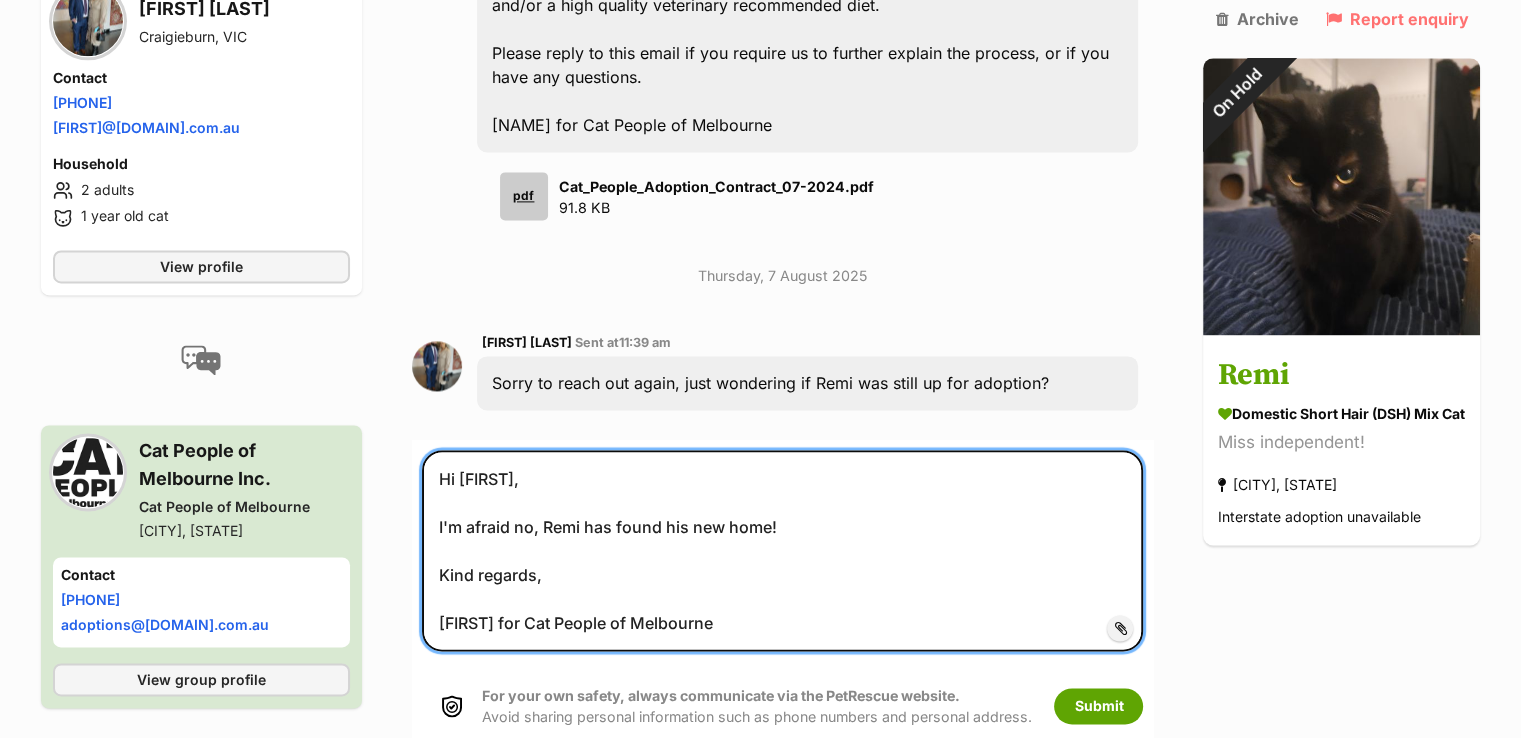 click on "Hi Susana,
I'm afraid no, Remi has found his new home!
Kind regards,
Sue for Cat People of Melbourne" at bounding box center (783, 550) 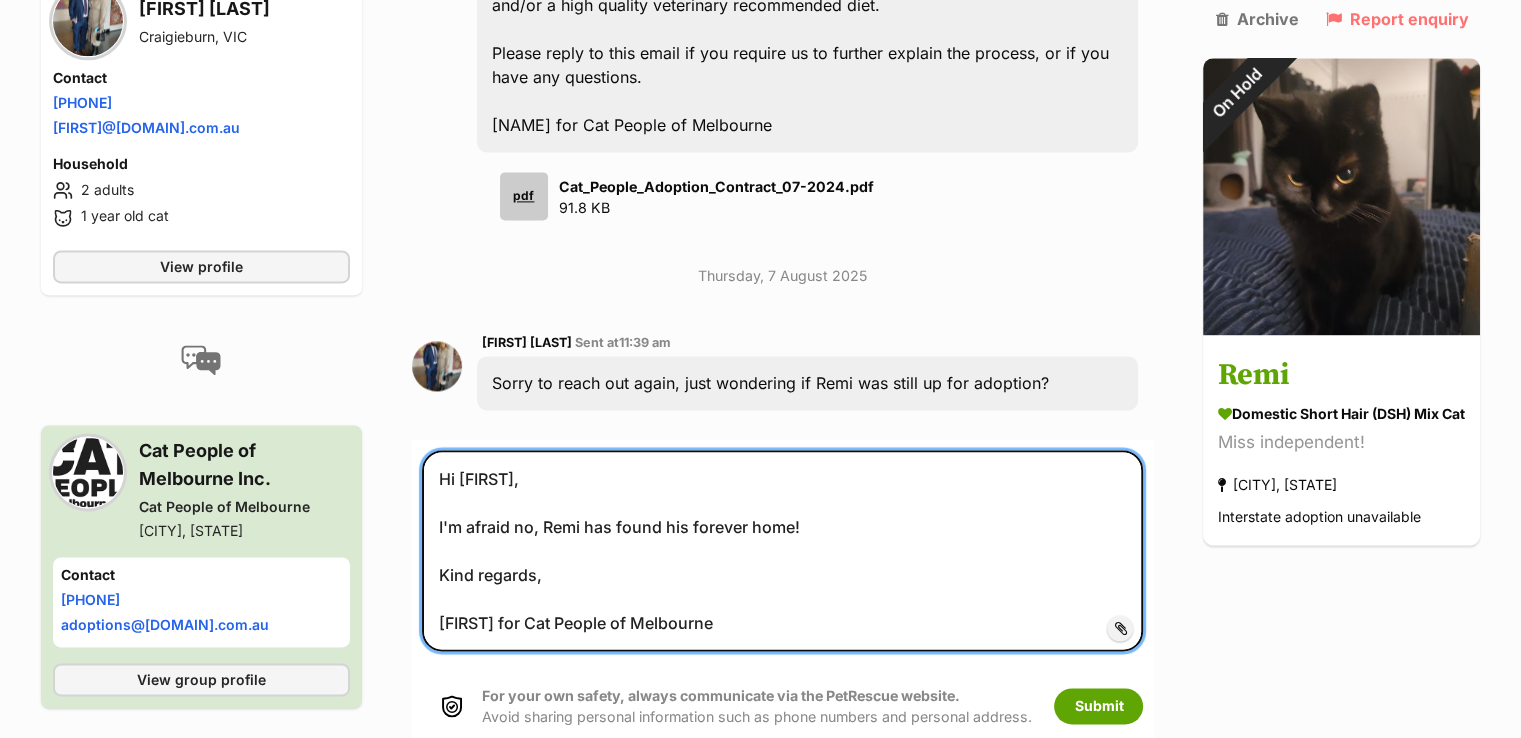 click on "Hi Susana,
I'm afraid no, Remi has found his forever home!
Kind regards,
Sue for Cat People of Melbourne" at bounding box center (783, 550) 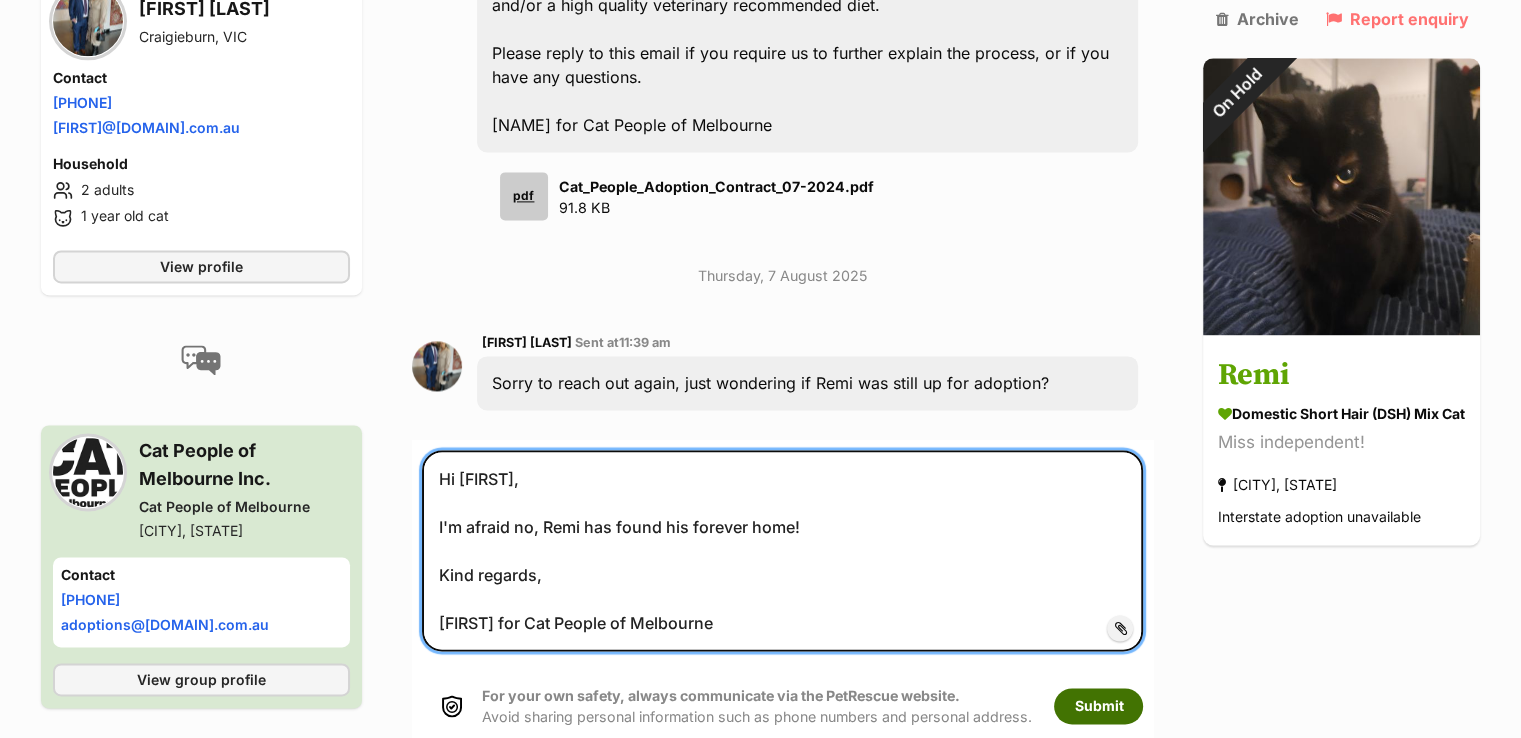 type on "Hi Susana,
I'm afraid no, Remi has found his forever home!
Kind regards,
Sue for Cat People of Melbourne" 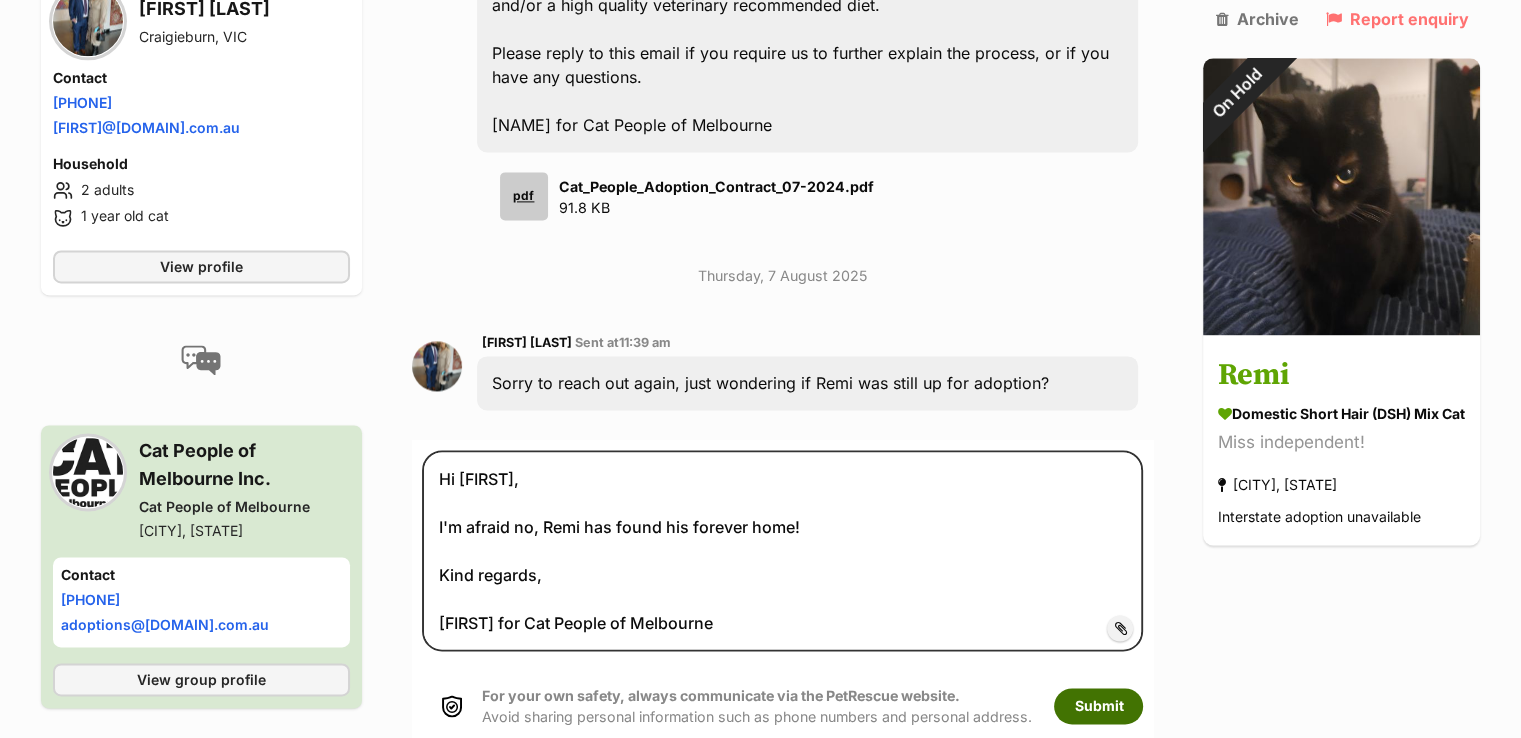 drag, startPoint x: 1092, startPoint y: 716, endPoint x: 823, endPoint y: 495, distance: 348.14078 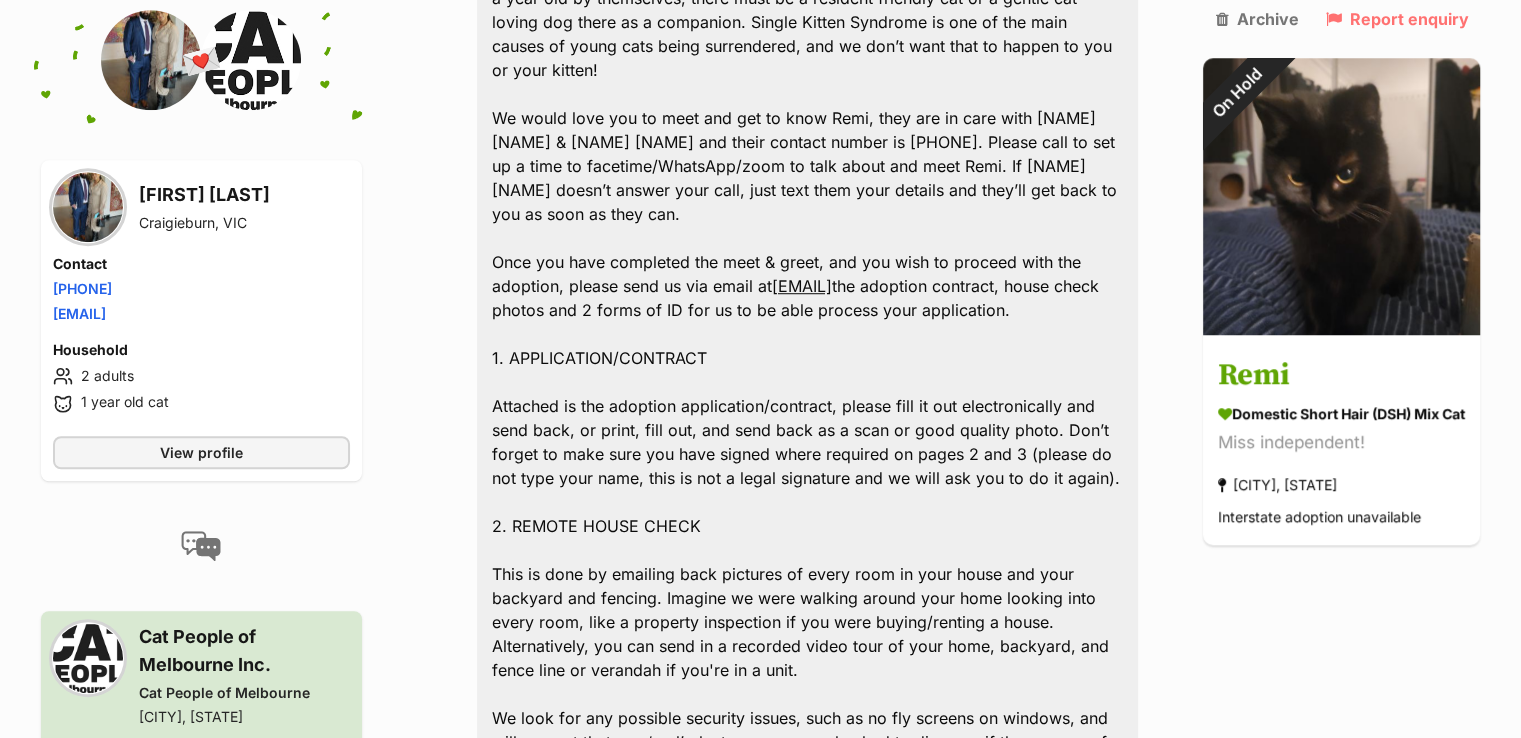scroll, scrollTop: 0, scrollLeft: 0, axis: both 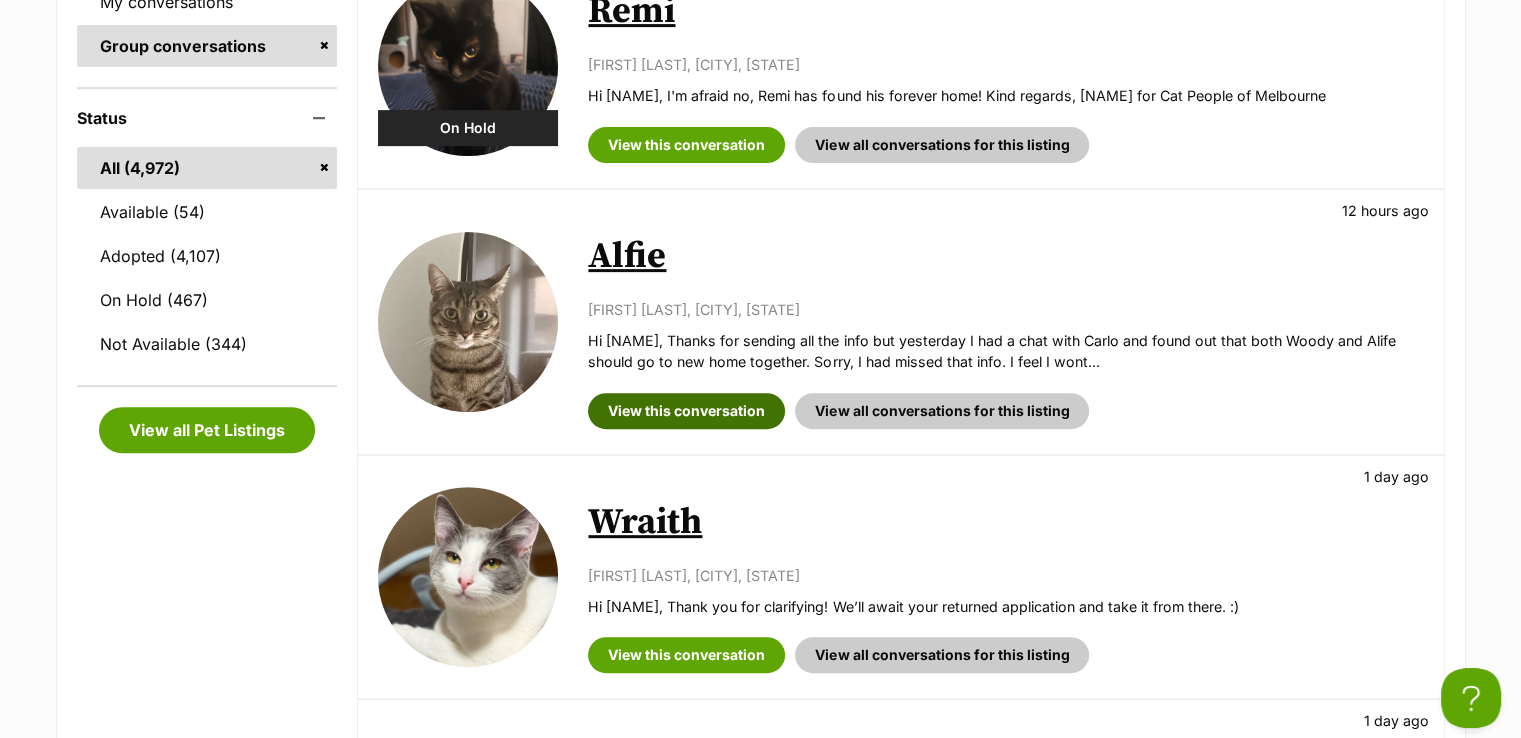 click on "View this conversation" at bounding box center [686, 411] 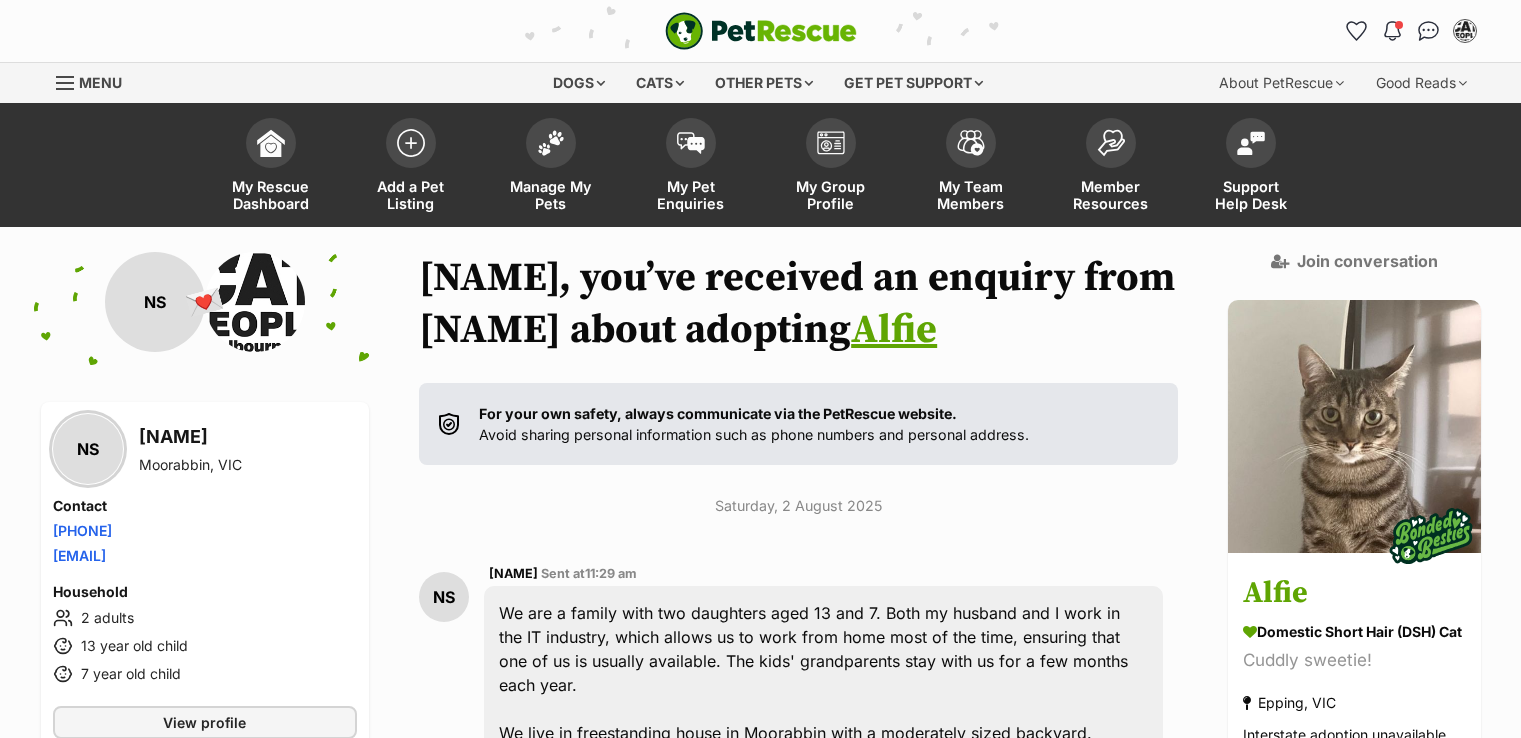 scroll, scrollTop: 168, scrollLeft: 0, axis: vertical 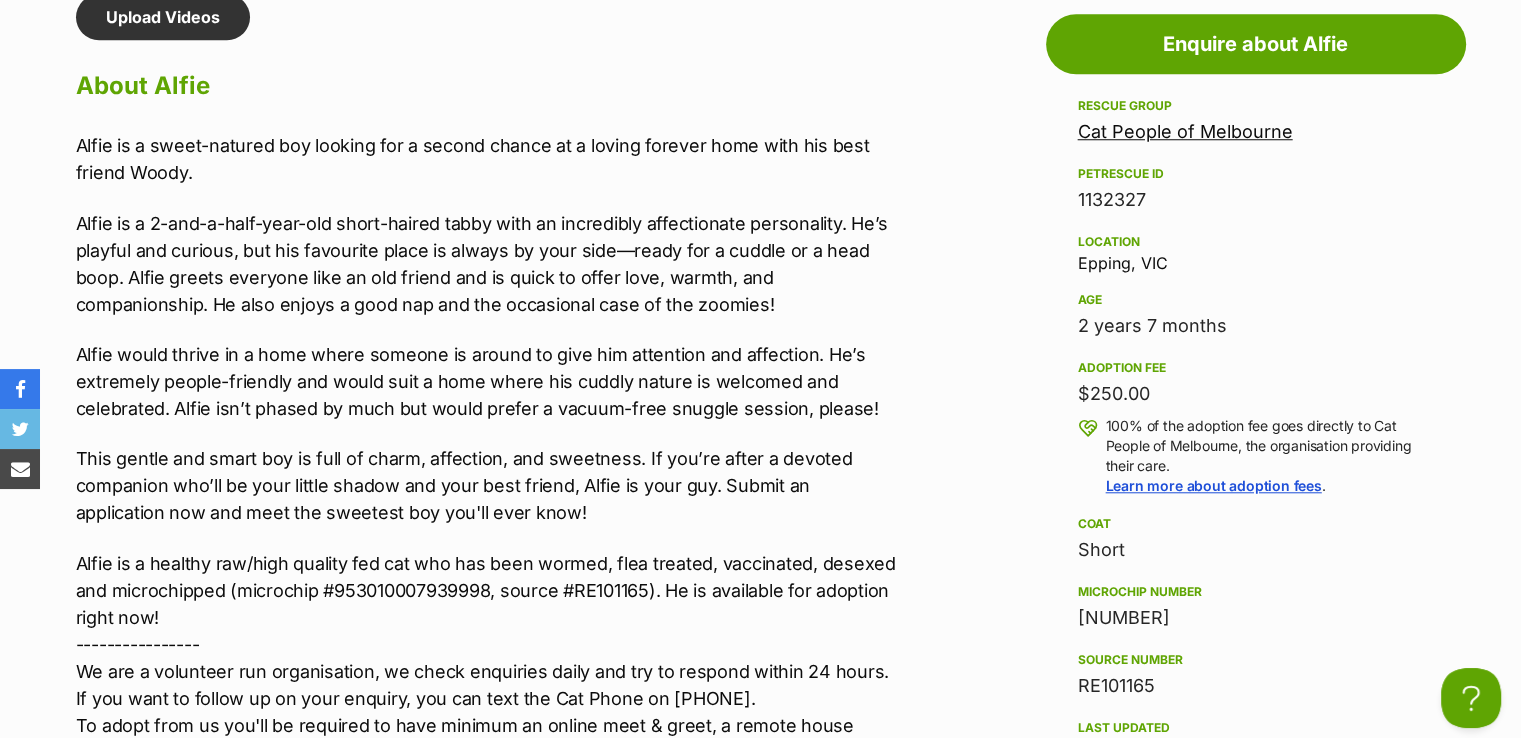 drag, startPoint x: 1113, startPoint y: 386, endPoint x: 579, endPoint y: 113, distance: 599.7374 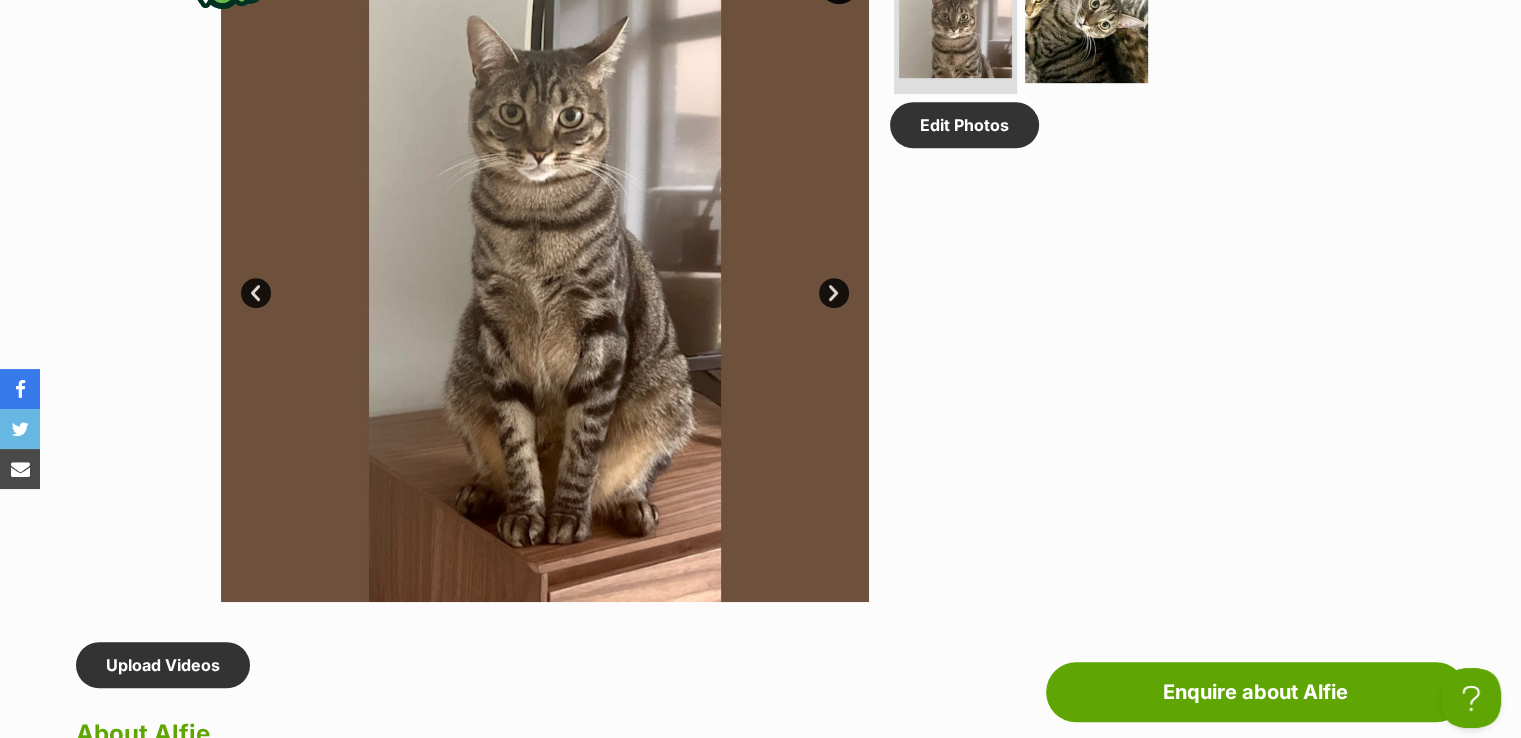 scroll, scrollTop: 300, scrollLeft: 0, axis: vertical 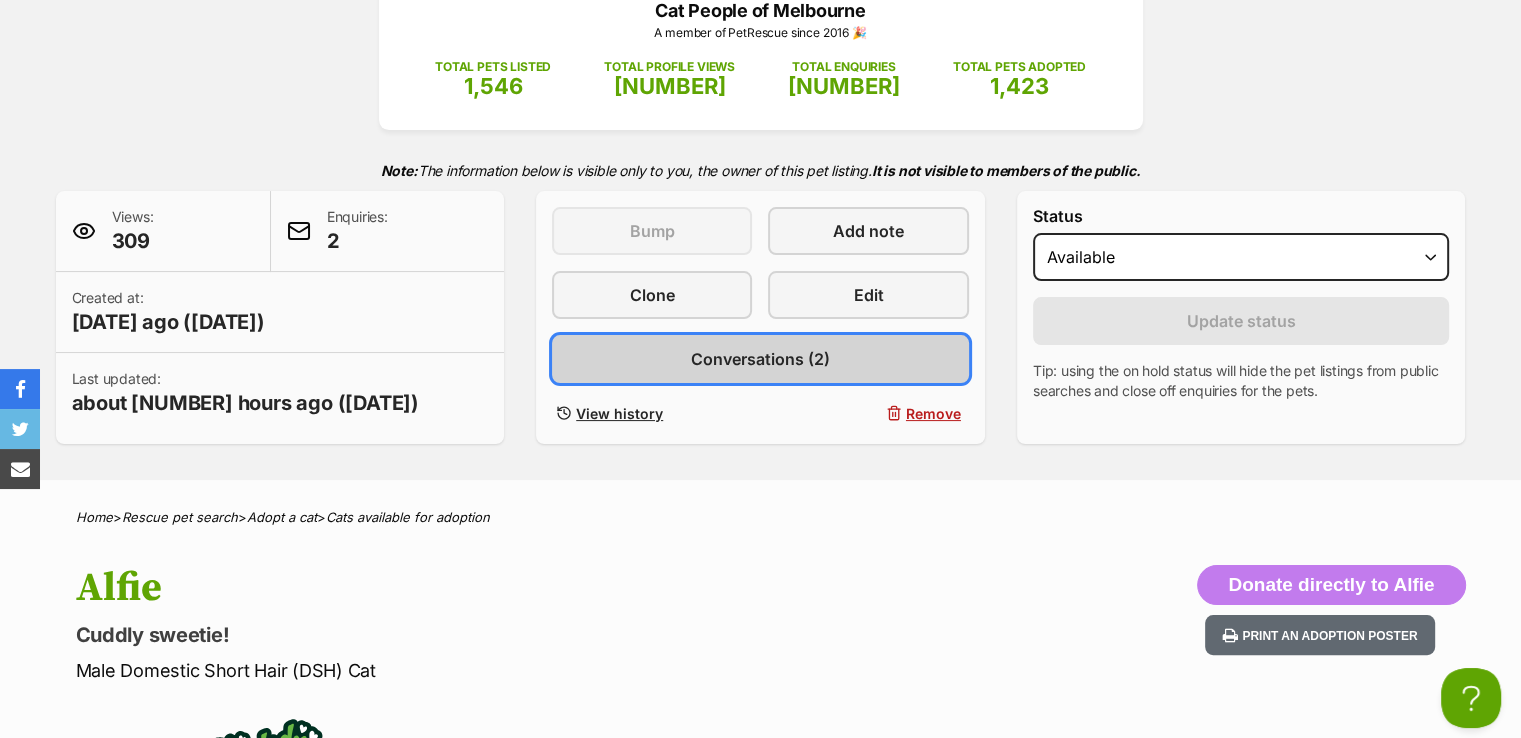 click on "Conversations (2)" at bounding box center [760, 359] 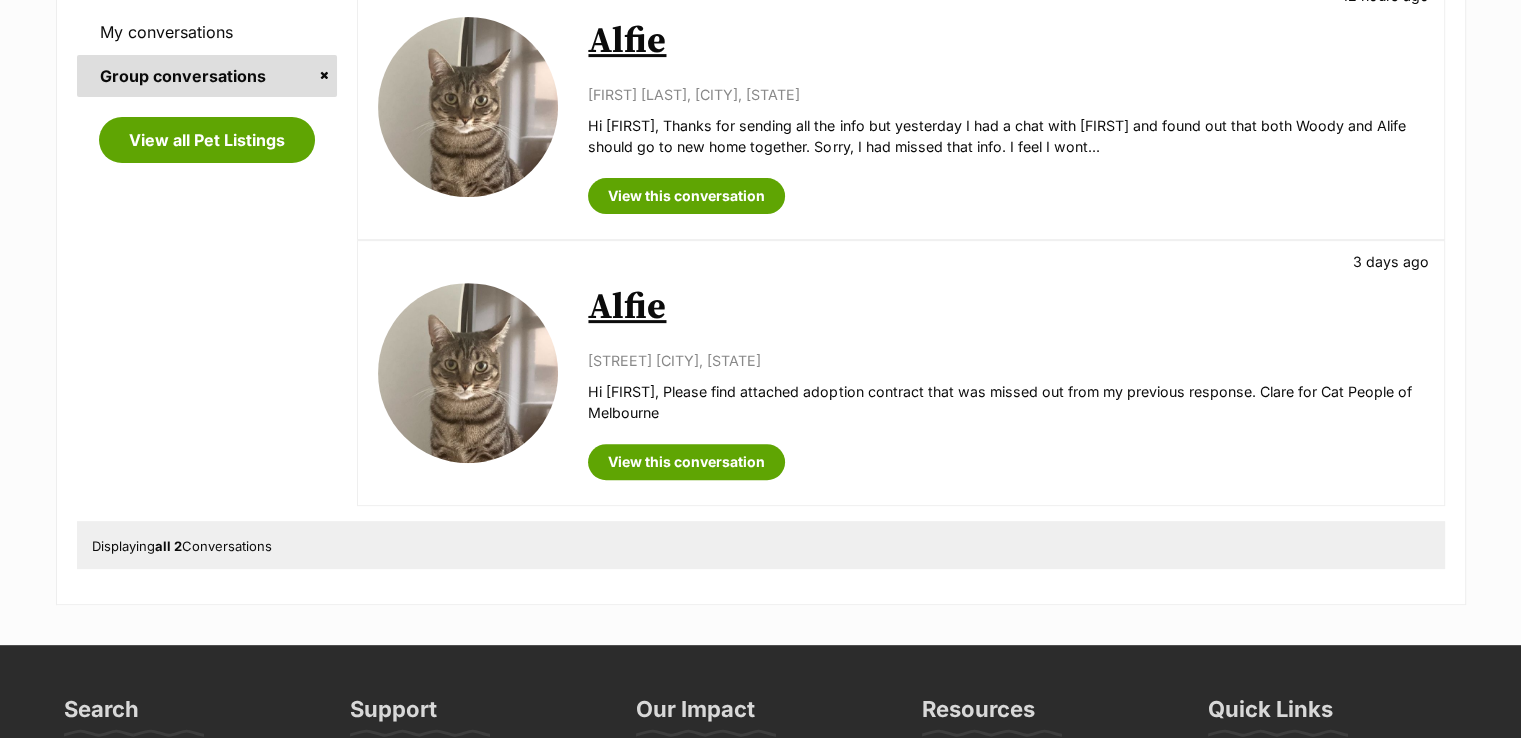 scroll, scrollTop: 700, scrollLeft: 0, axis: vertical 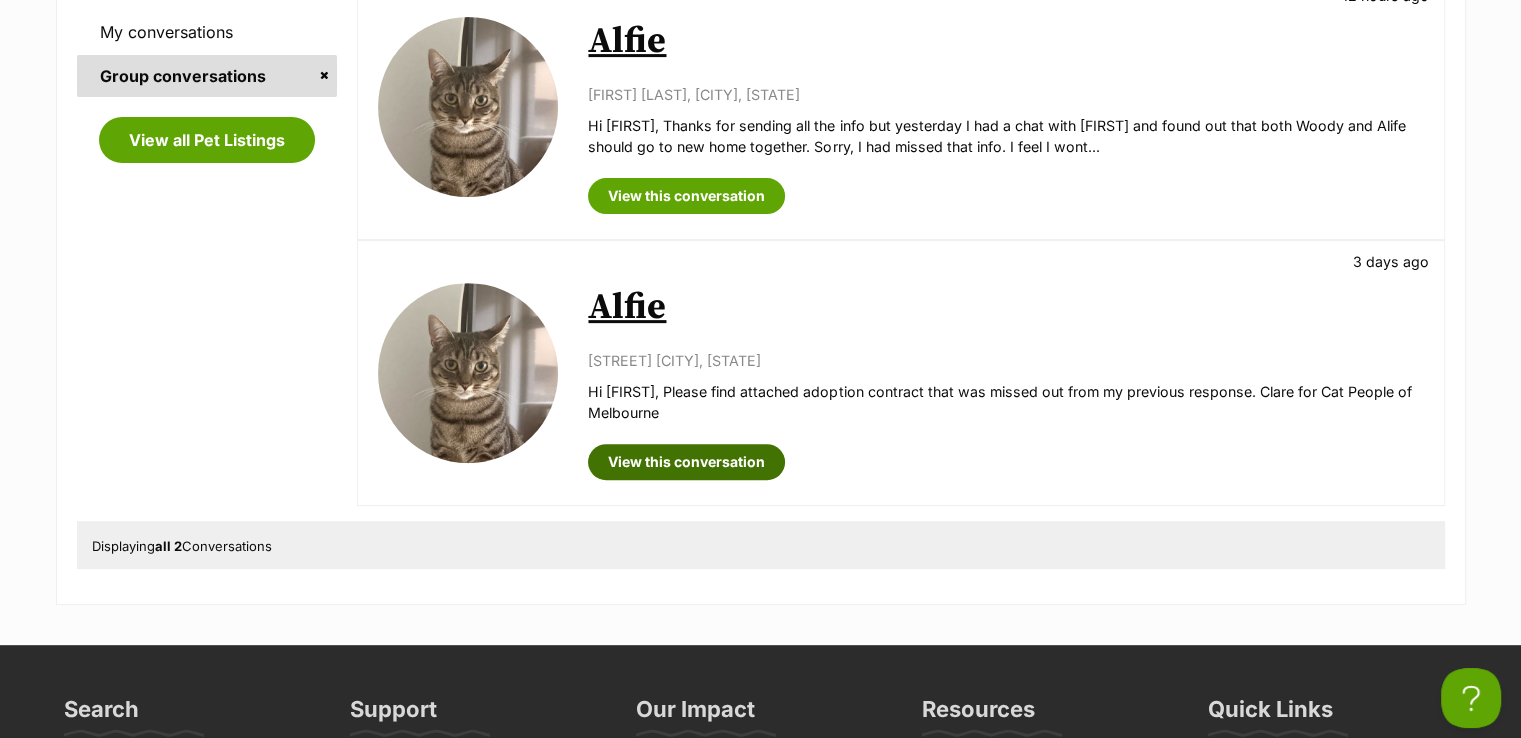 click on "View this conversation" at bounding box center (686, 462) 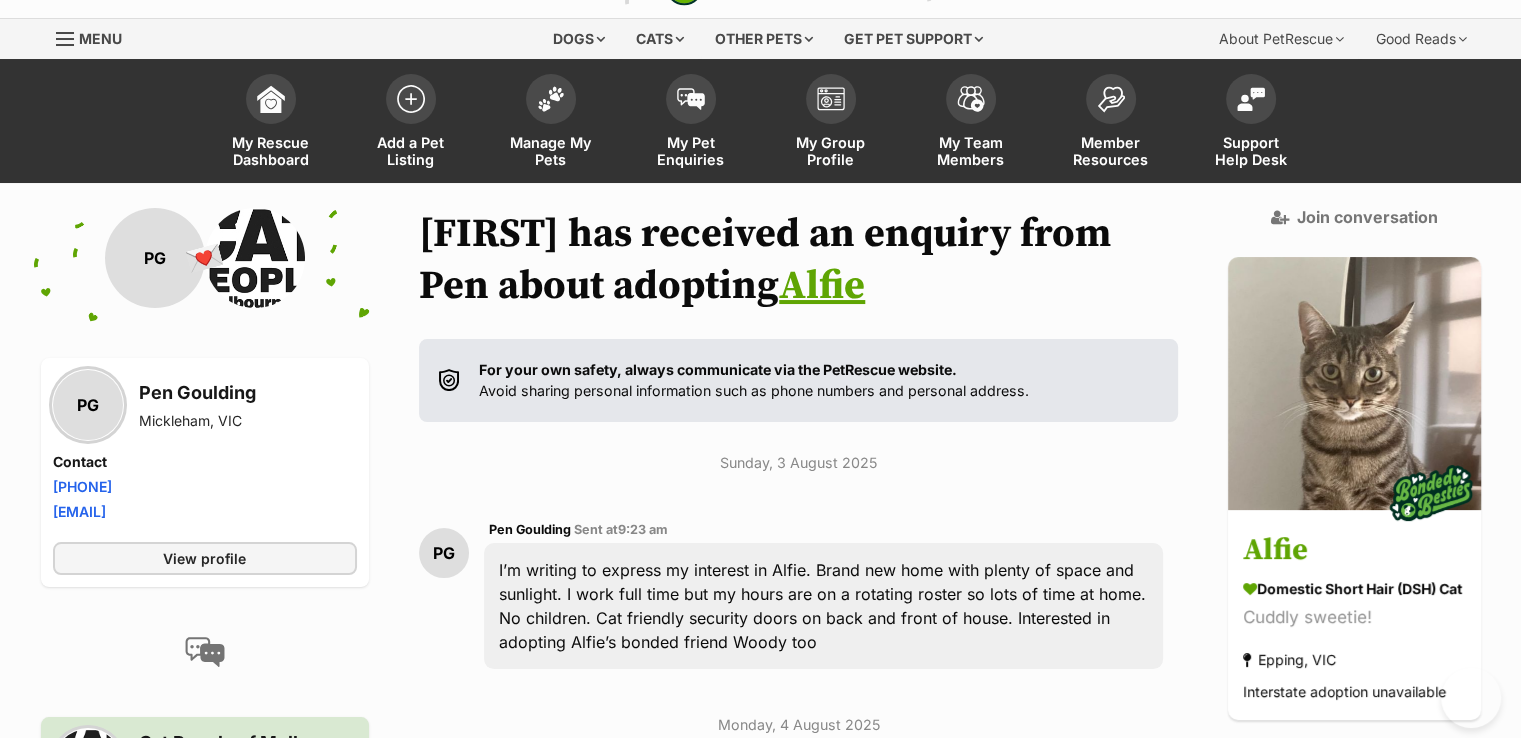 scroll, scrollTop: 945, scrollLeft: 0, axis: vertical 